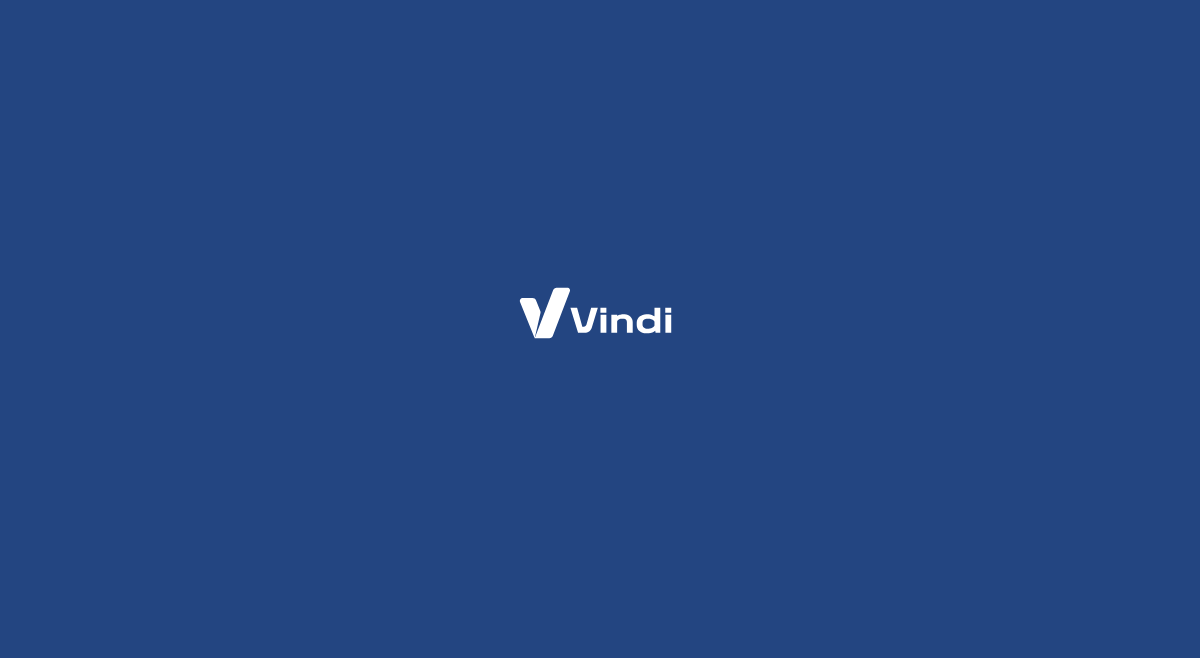 scroll, scrollTop: 0, scrollLeft: 0, axis: both 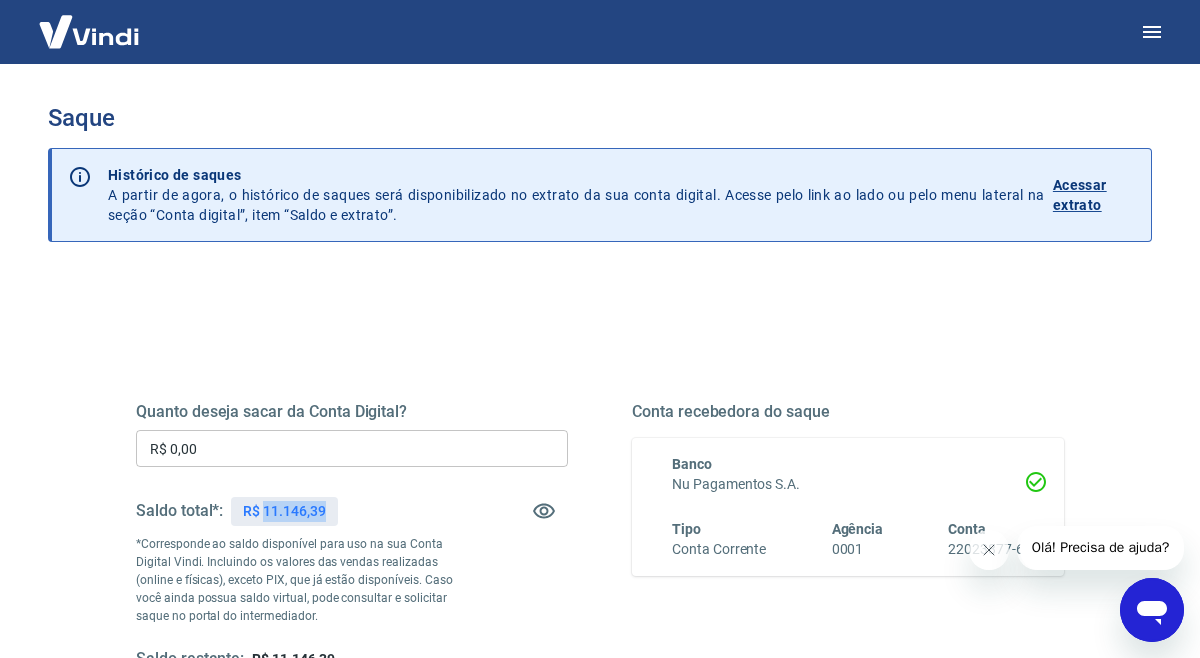 drag, startPoint x: 264, startPoint y: 512, endPoint x: 389, endPoint y: 512, distance: 125 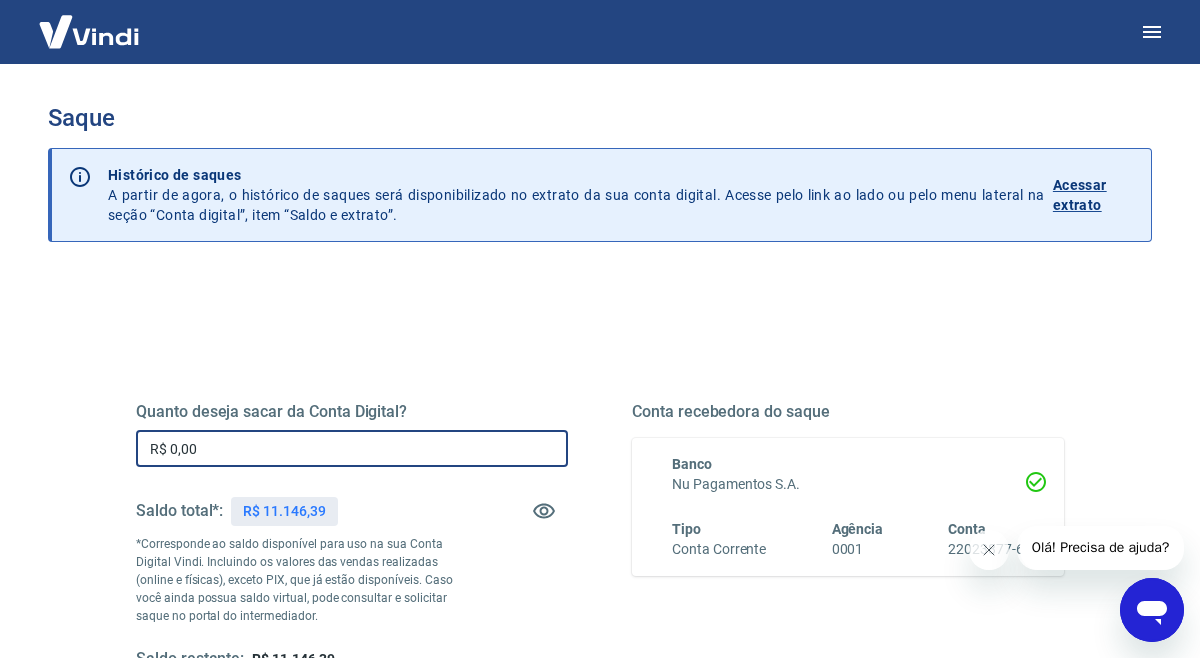 click on "R$ 0,00" at bounding box center [352, 448] 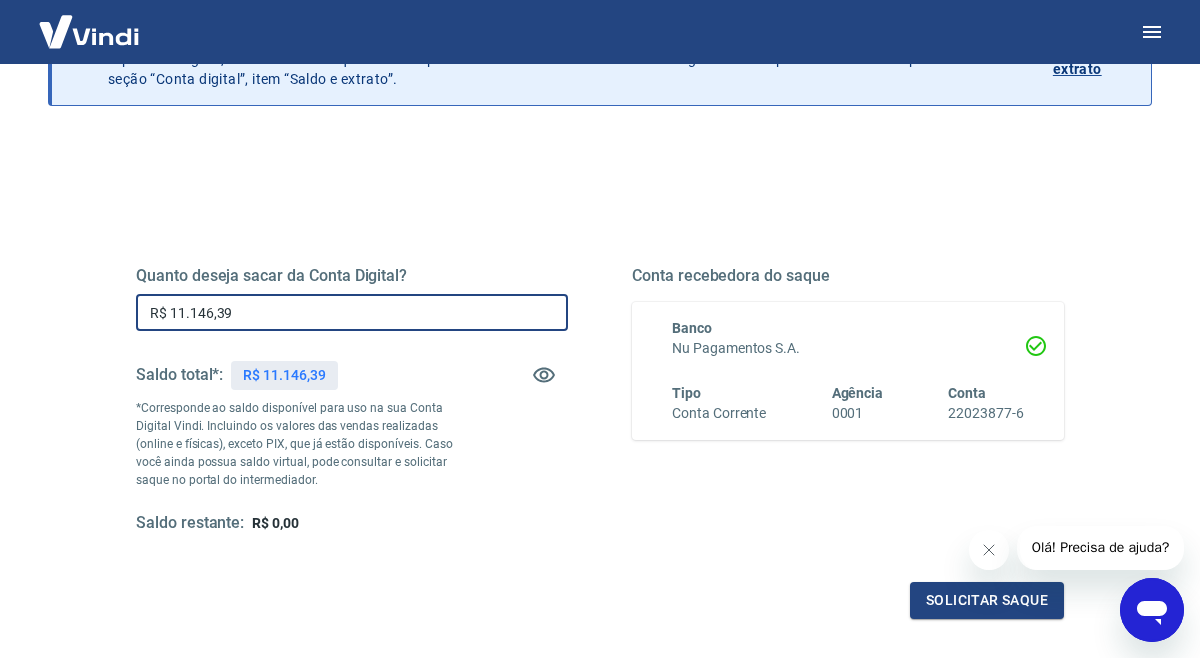 scroll, scrollTop: 331, scrollLeft: 0, axis: vertical 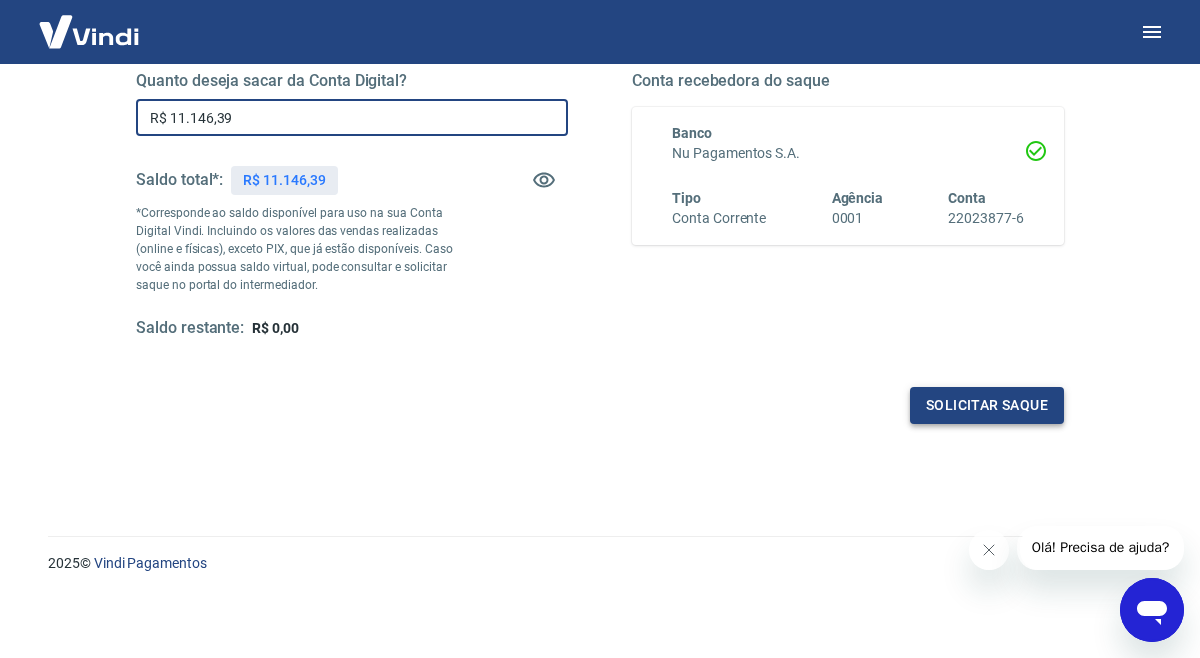 type on "R$ 11.146,39" 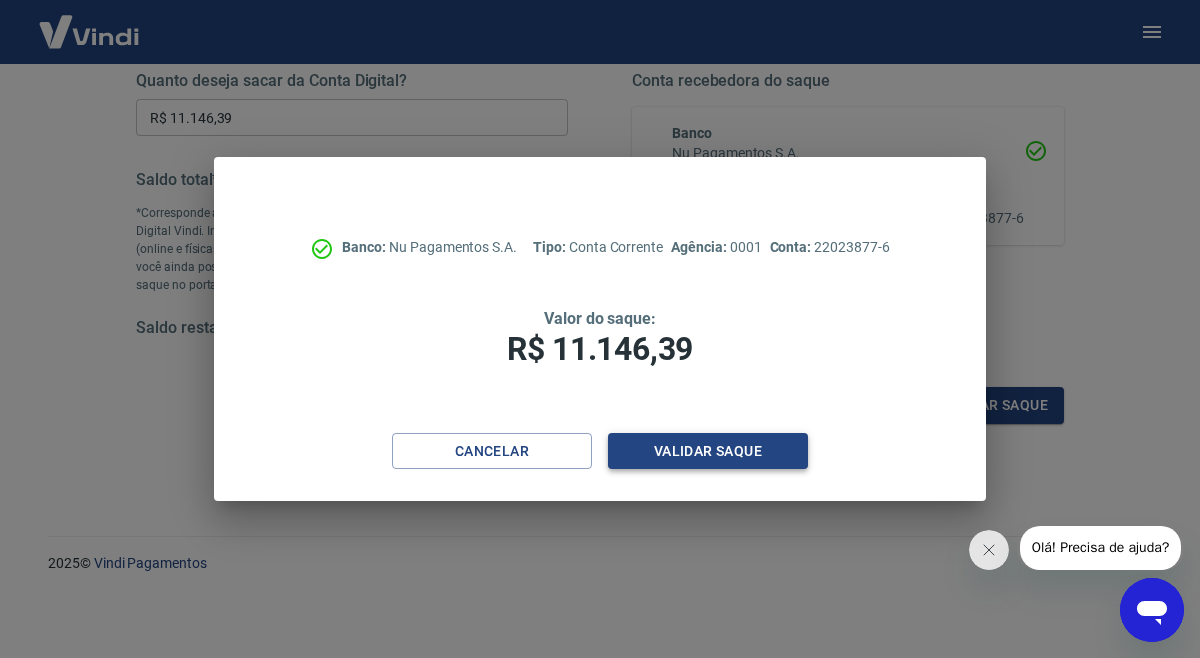 click on "Validar saque" at bounding box center (708, 451) 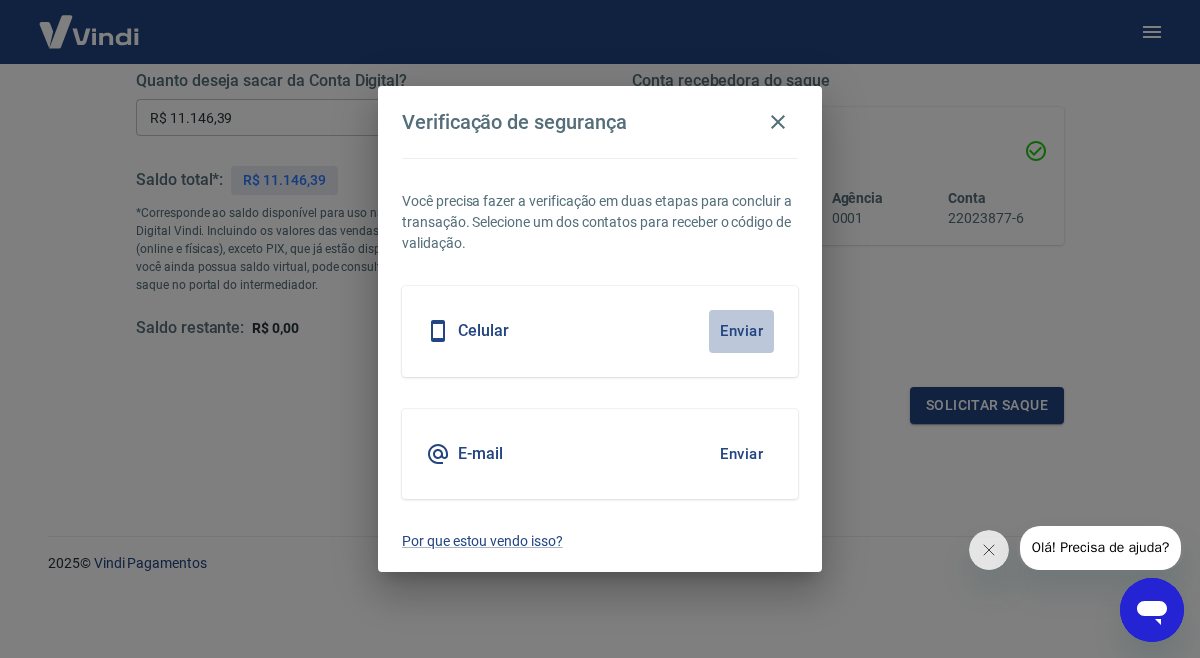 click on "Enviar" at bounding box center [741, 331] 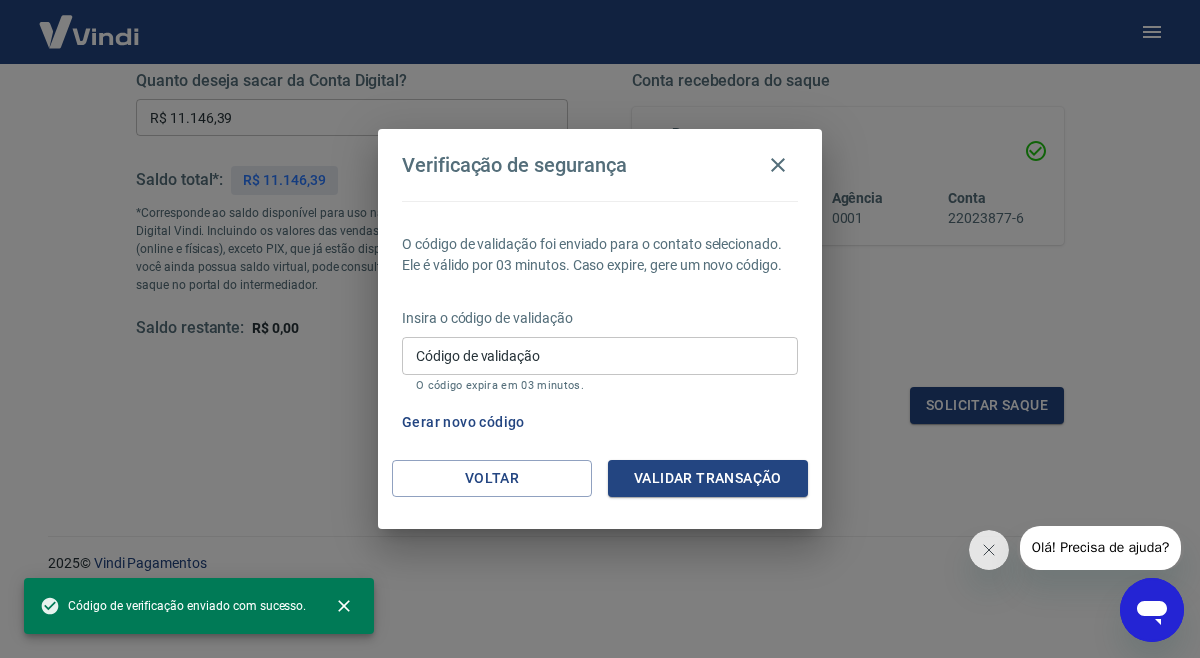 click on "Código de validação" at bounding box center [600, 355] 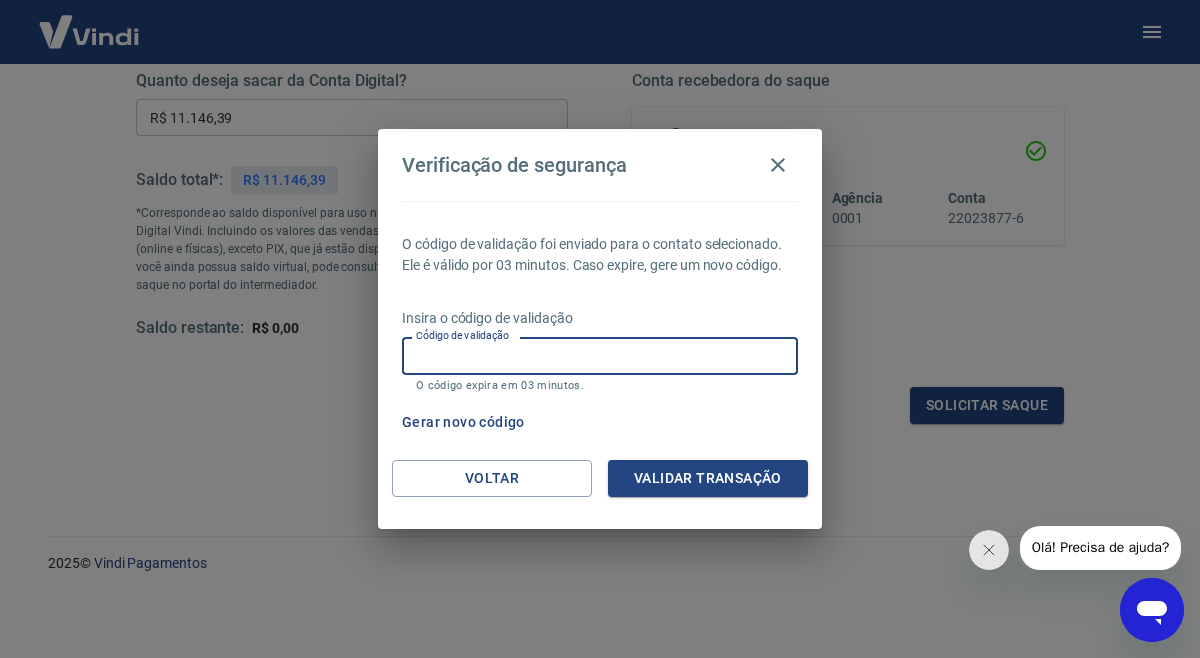 click on "Código de validação" at bounding box center (600, 355) 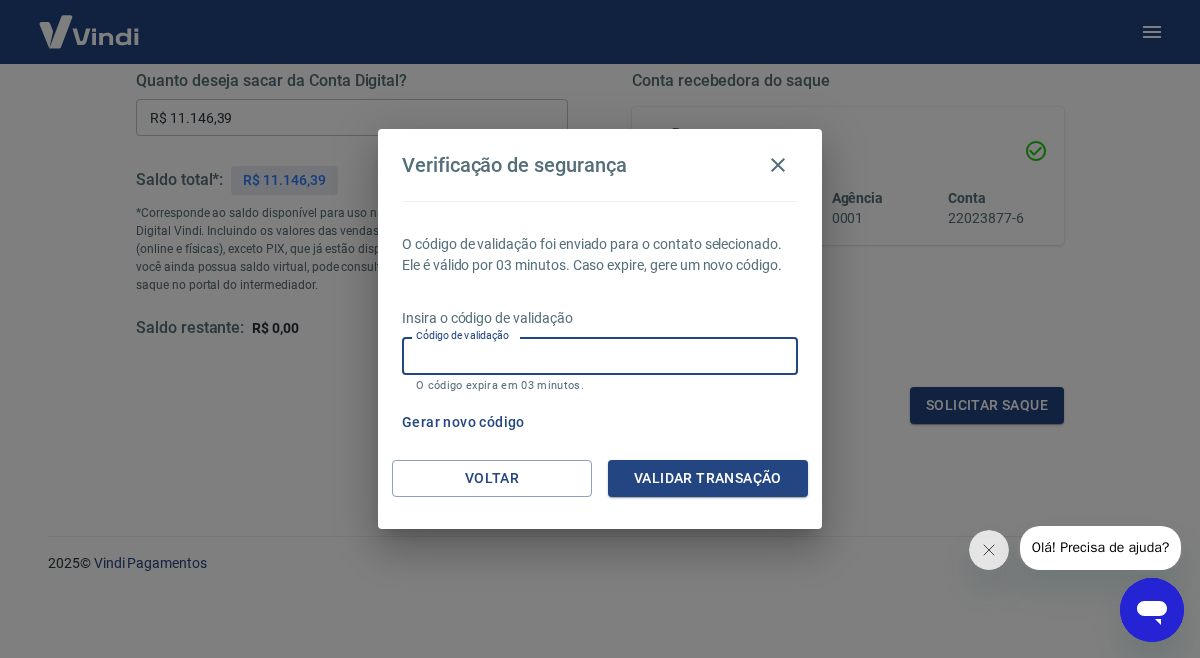 click on "Código de validação" at bounding box center (600, 355) 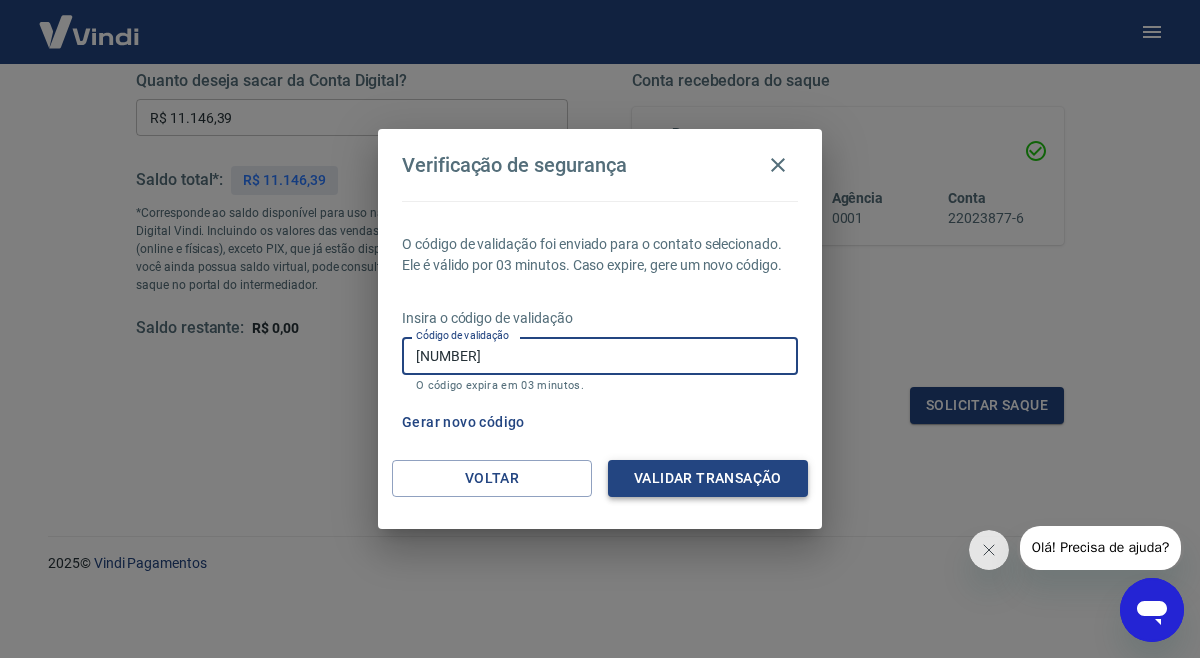 type on "164225" 